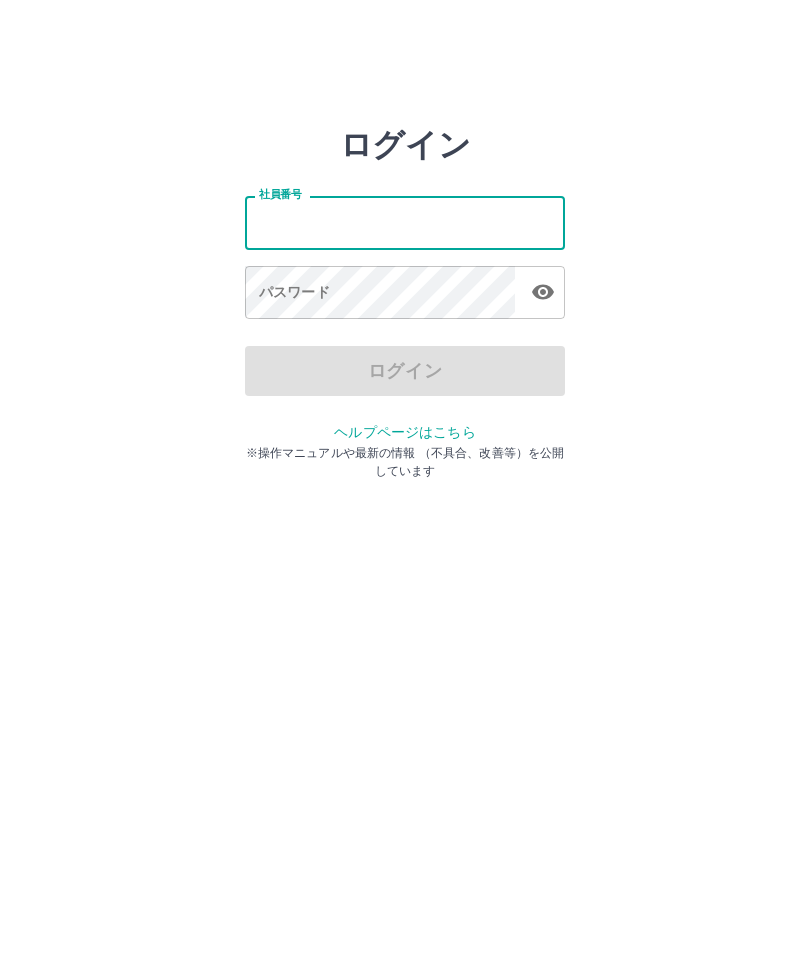 scroll, scrollTop: 0, scrollLeft: 0, axis: both 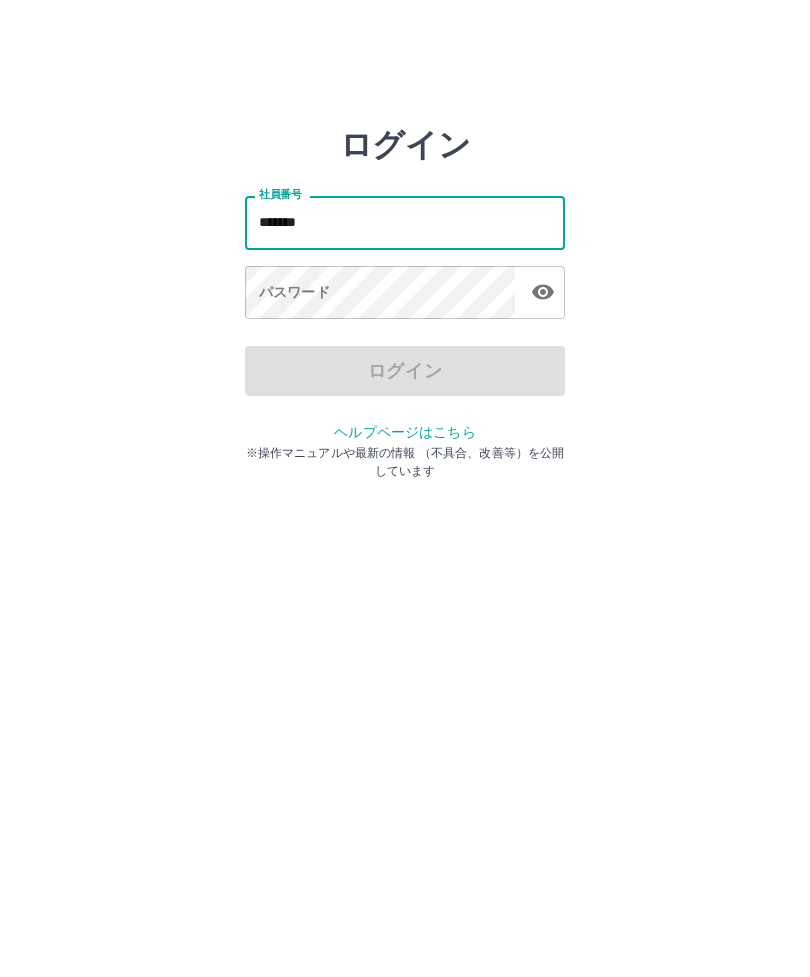 type on "*******" 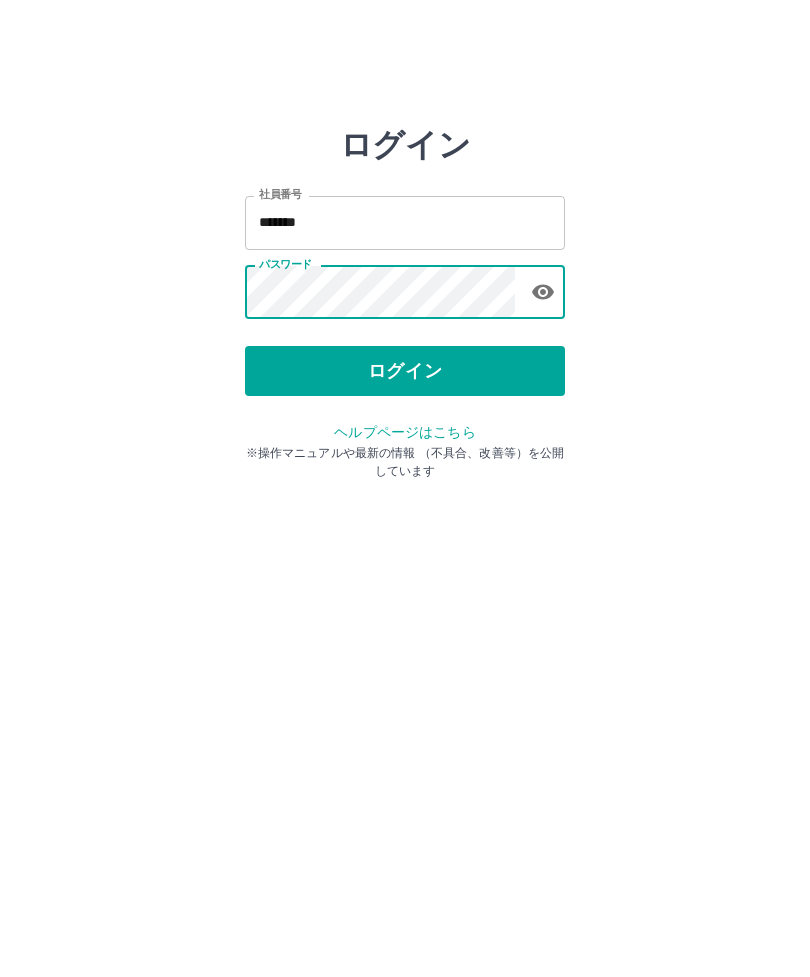 click on "ログイン" at bounding box center [405, 371] 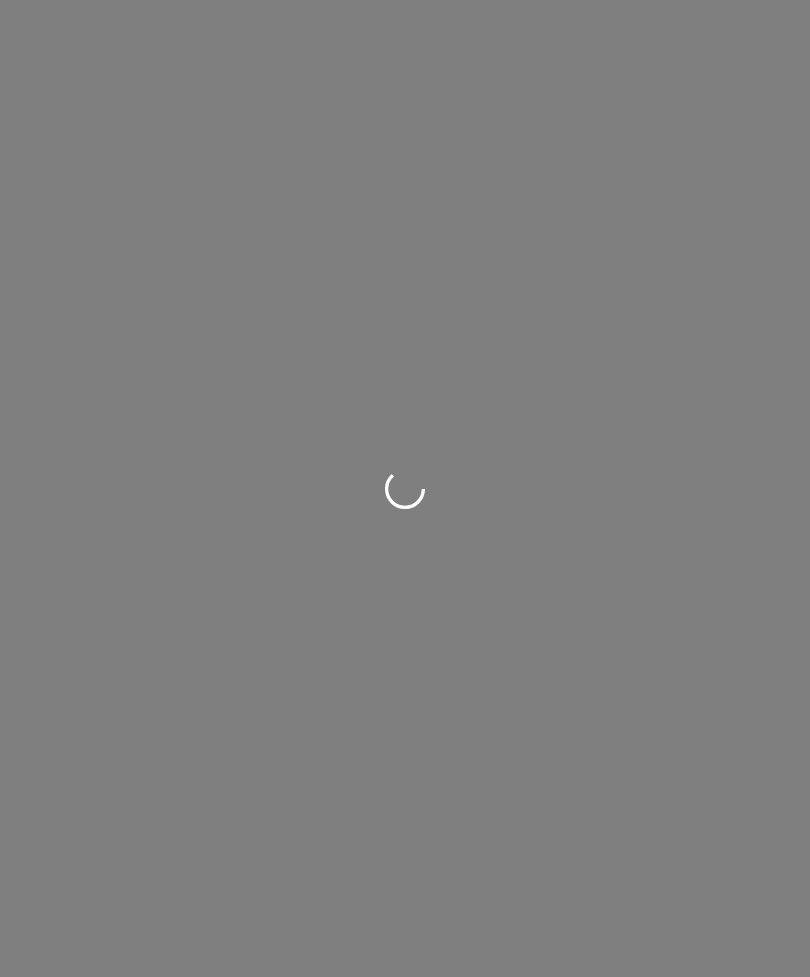 scroll, scrollTop: 0, scrollLeft: 0, axis: both 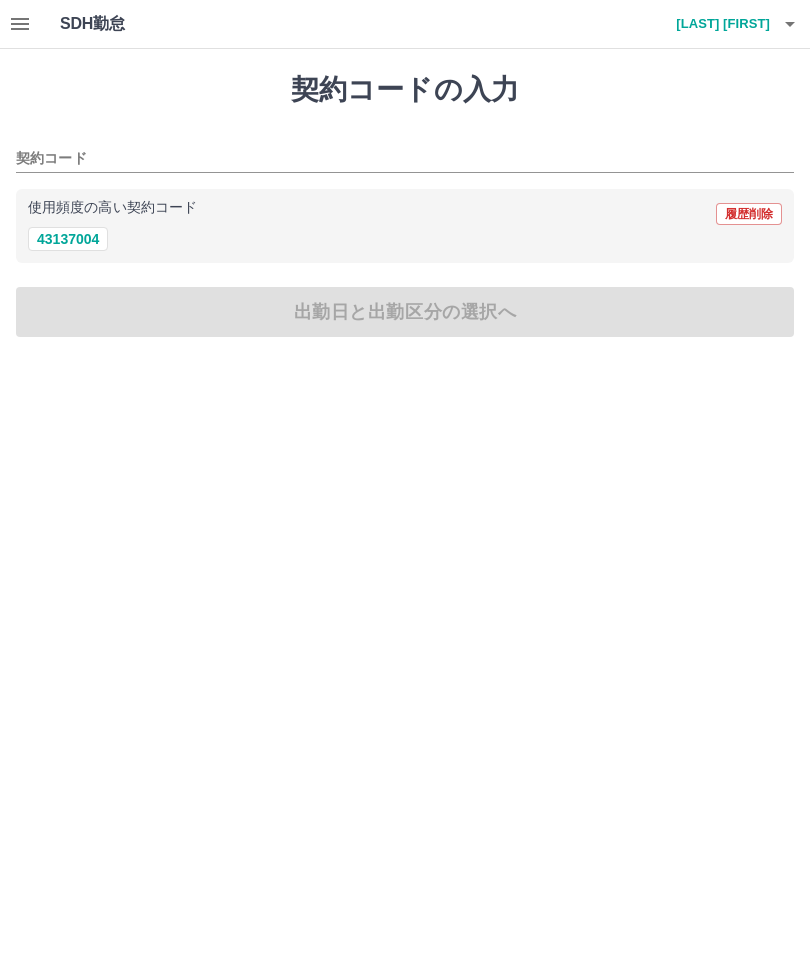 click on "43137004" at bounding box center [68, 239] 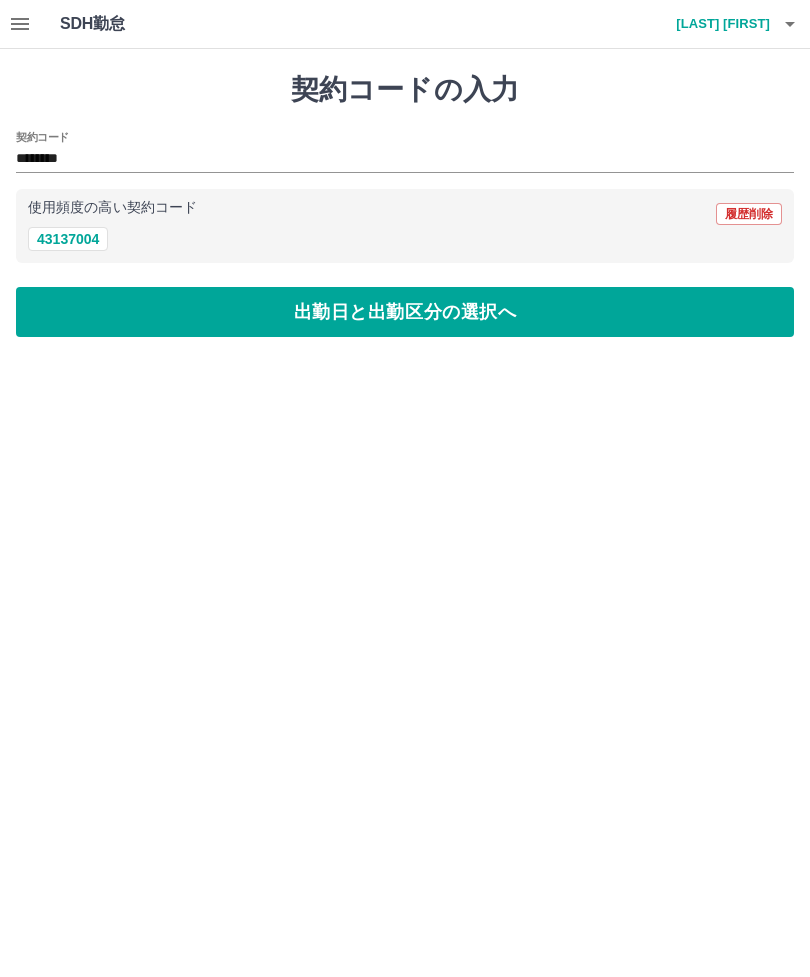click on "出勤日と出勤区分の選択へ" at bounding box center [405, 312] 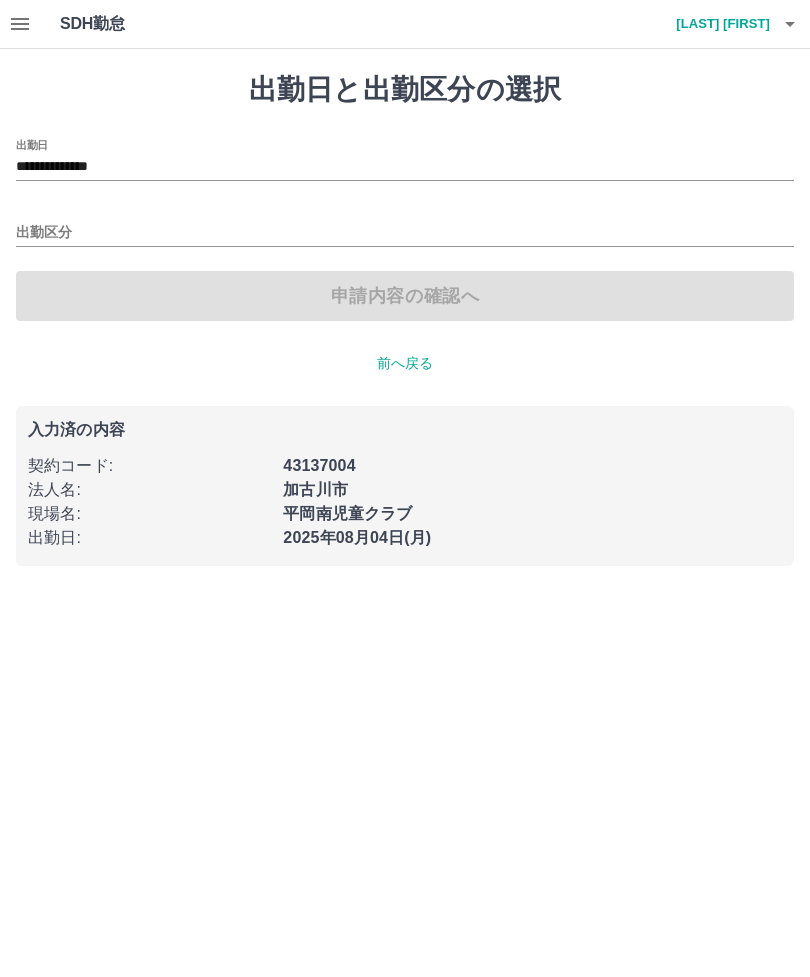 click on "**********" at bounding box center (405, 167) 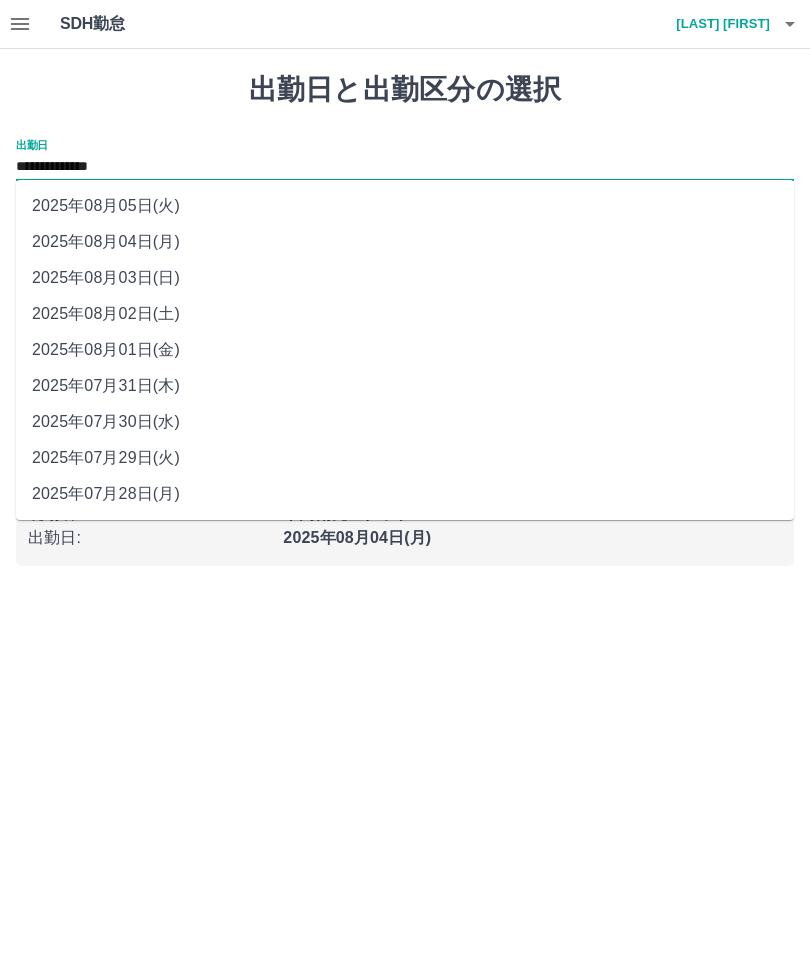 click on "2025年08月01日(金)" at bounding box center [405, 350] 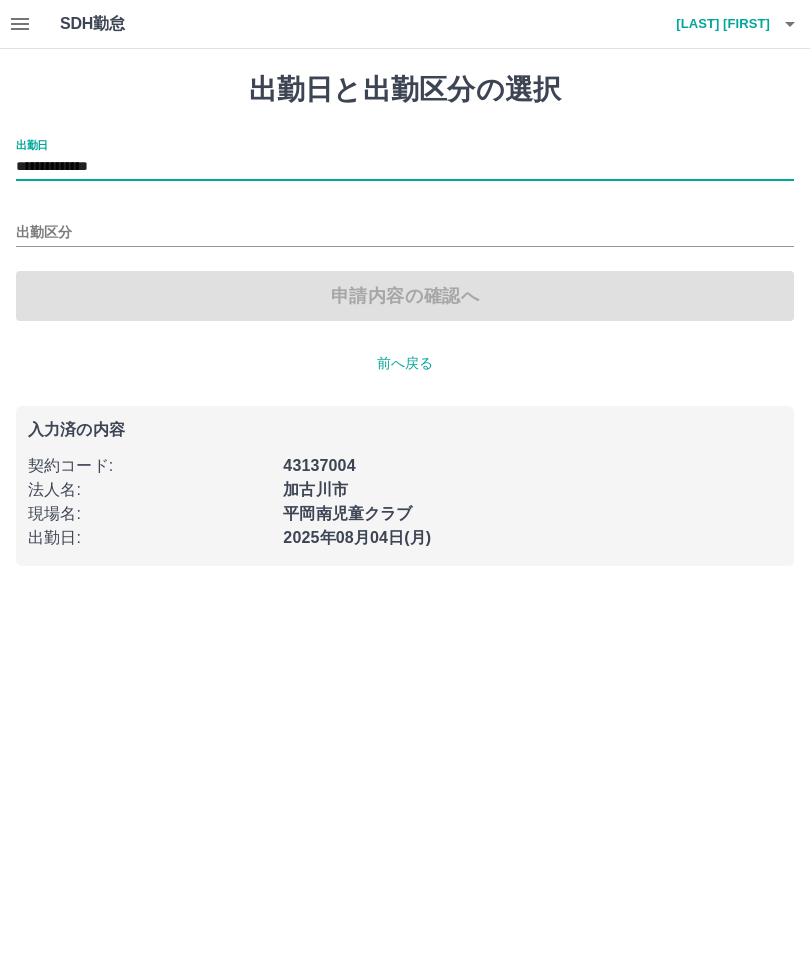 click on "出勤区分" at bounding box center [405, 233] 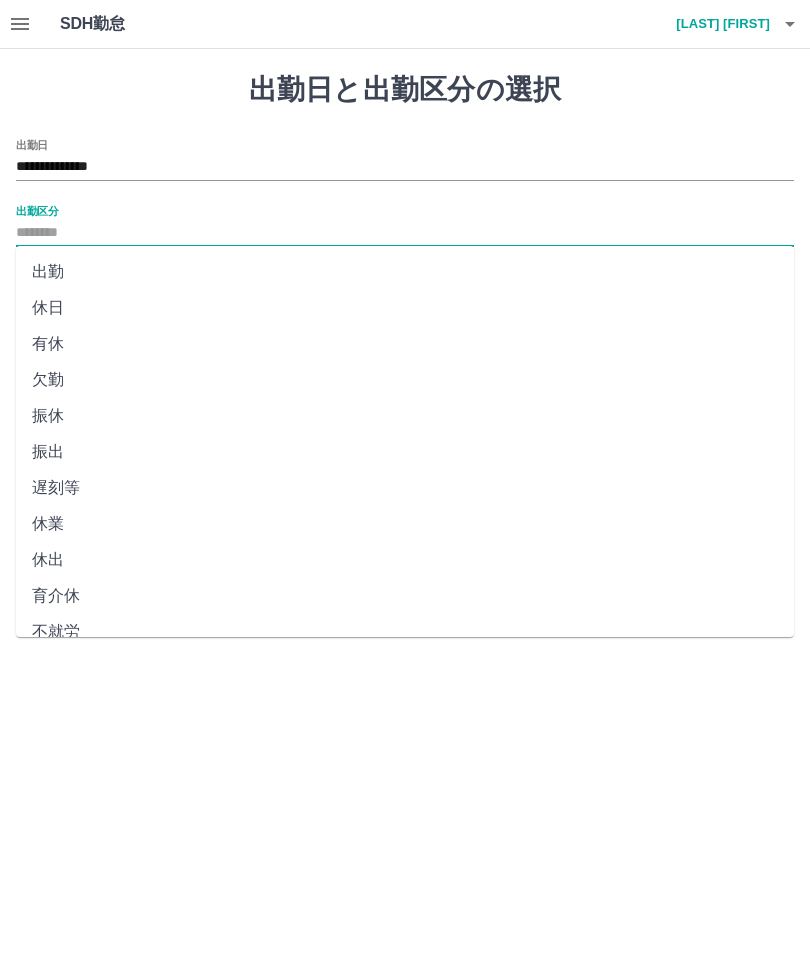 click on "休日" at bounding box center [405, 308] 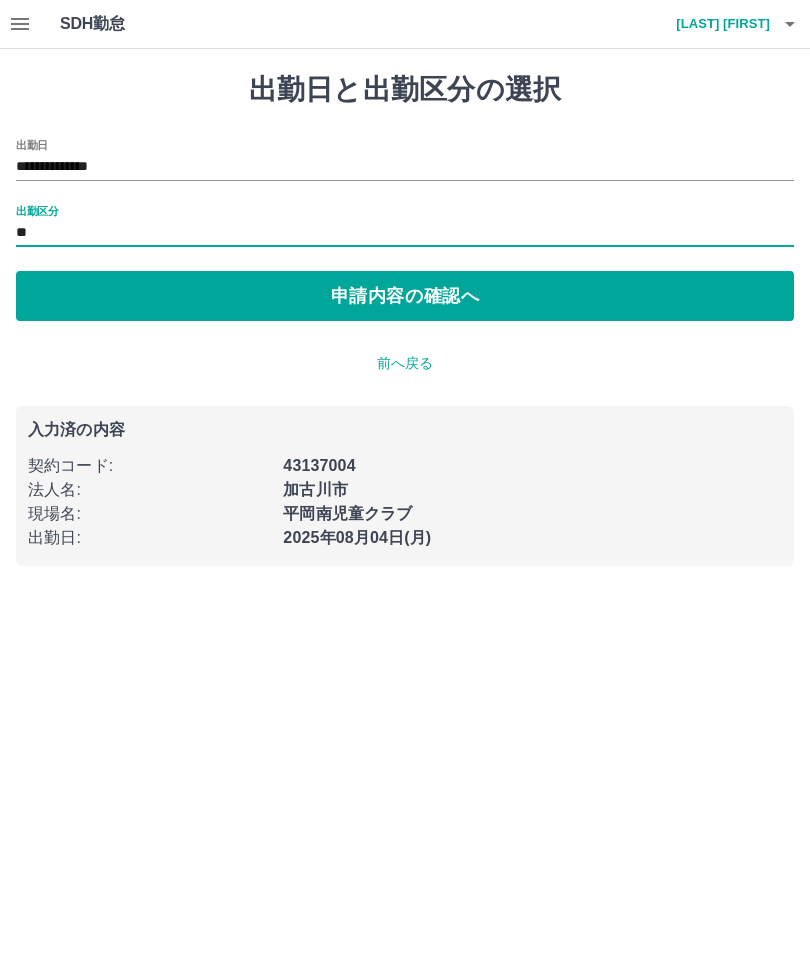click on "**" at bounding box center [405, 233] 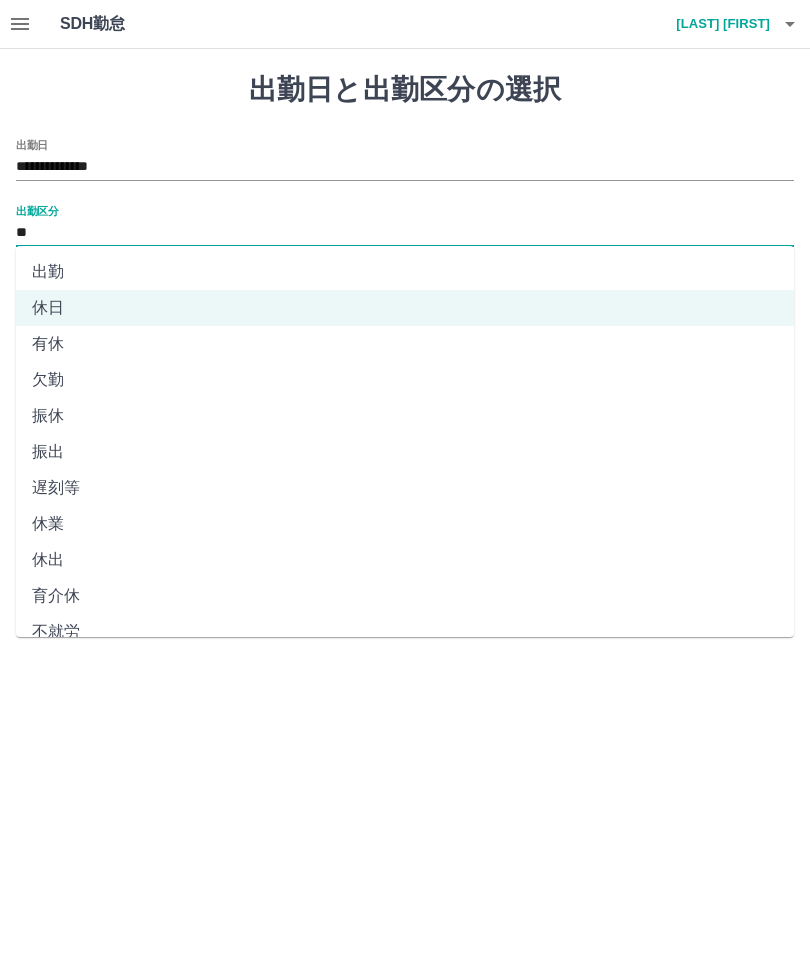 click on "有休" at bounding box center [405, 344] 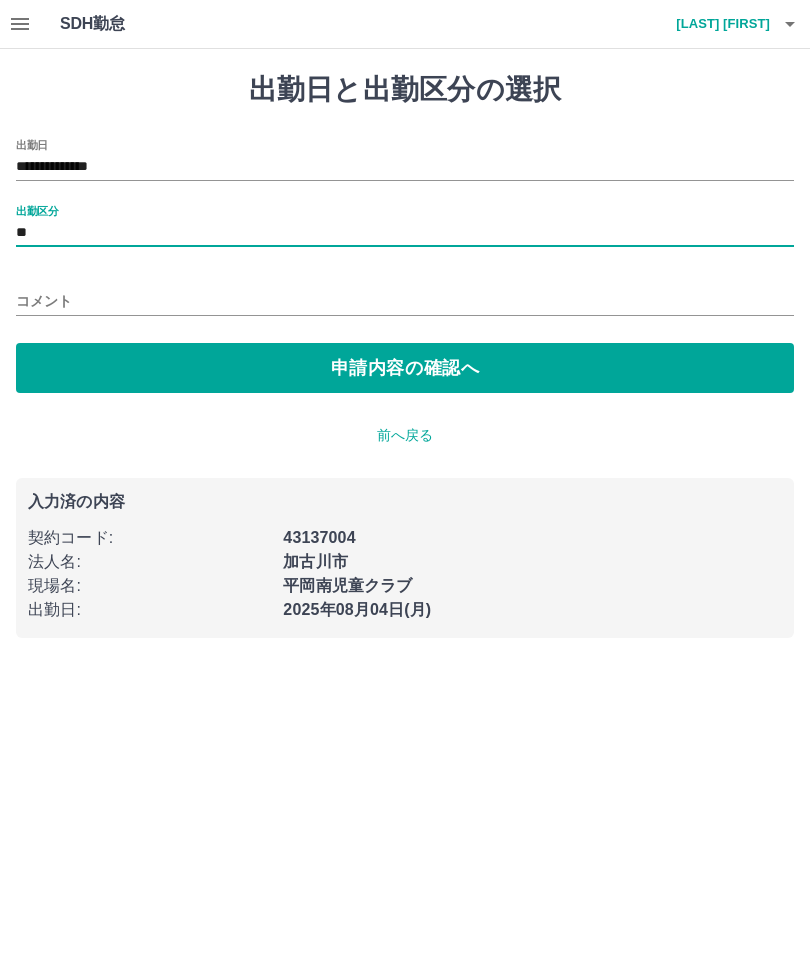click on "コメント" at bounding box center (405, 301) 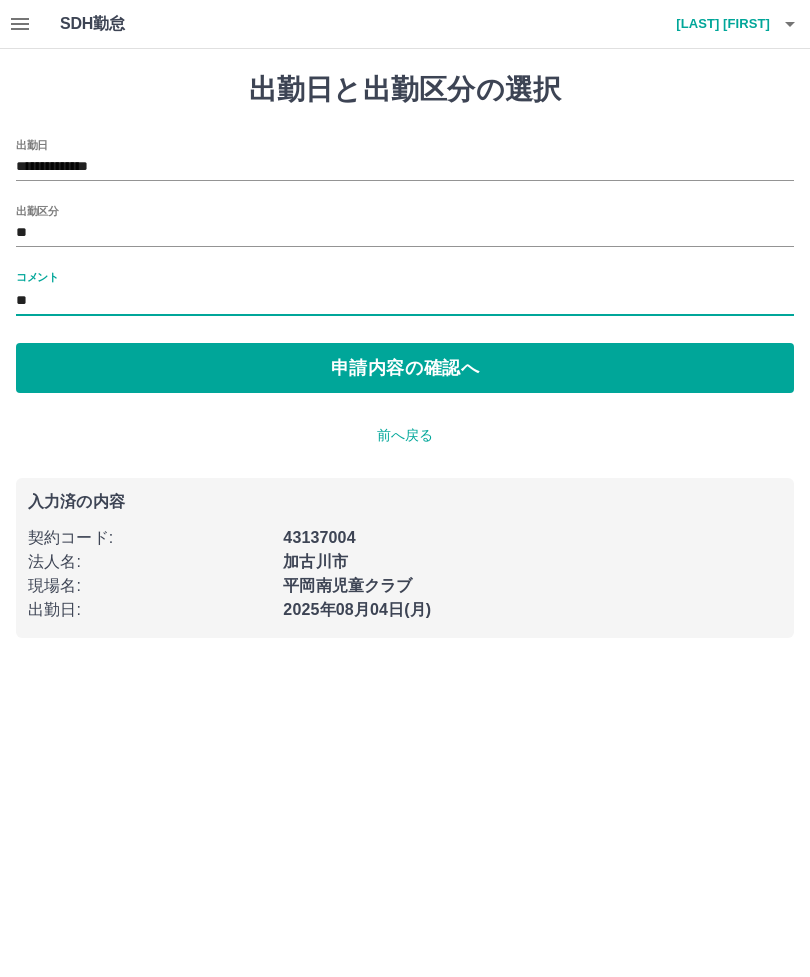 type on "*" 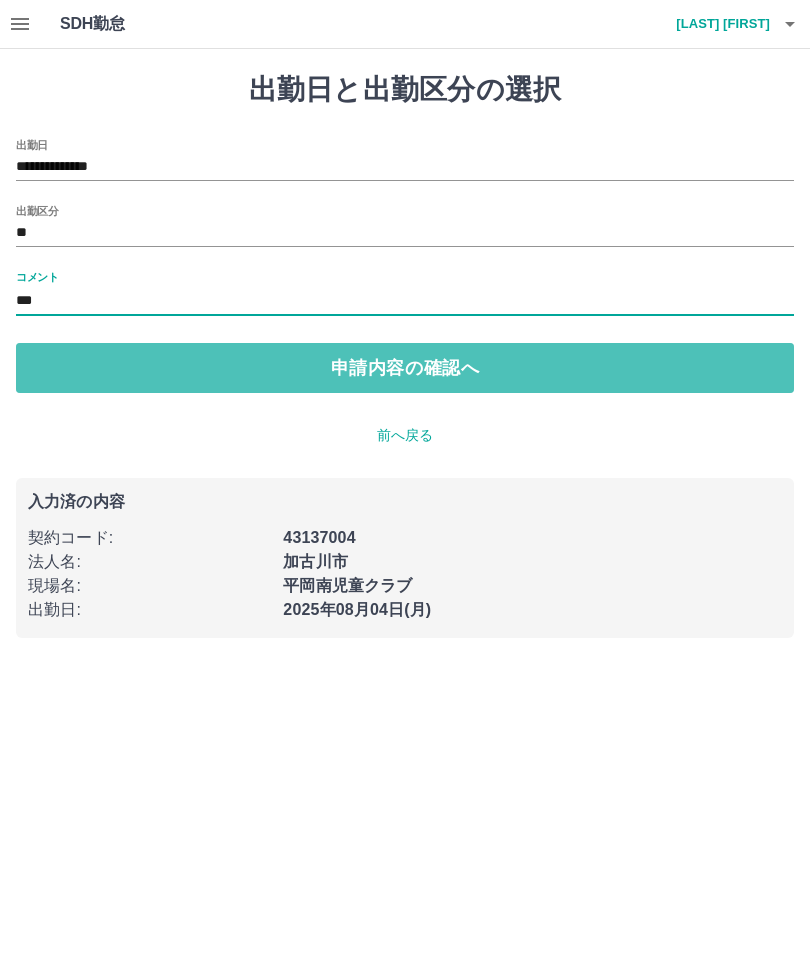 type on "***" 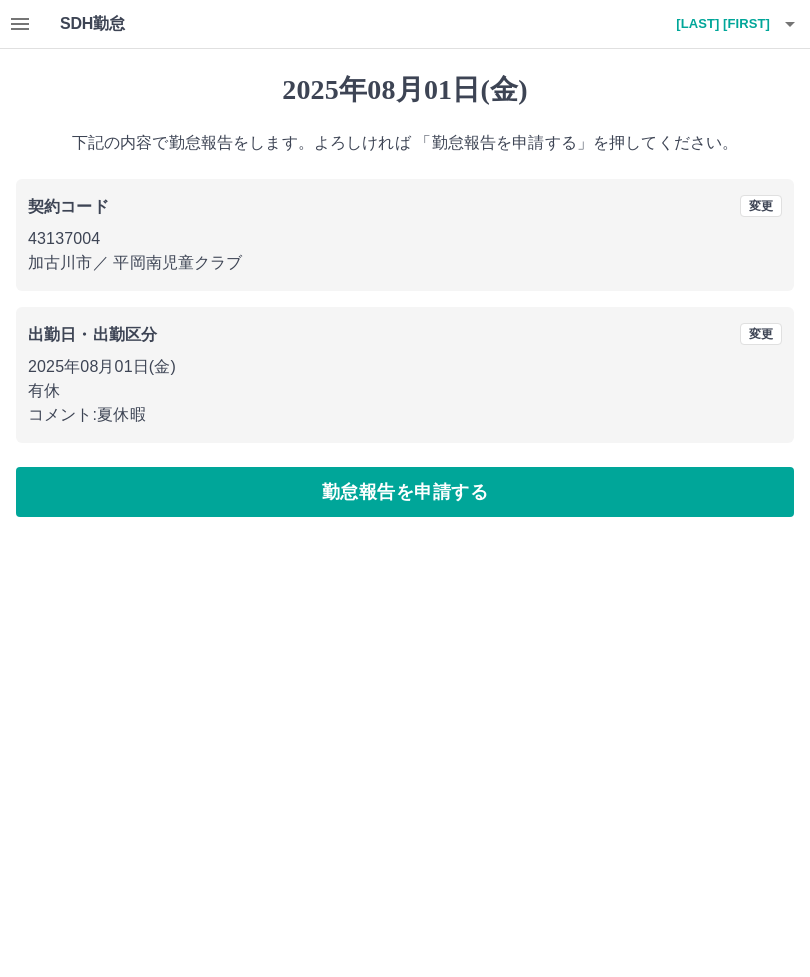click on "勤怠報告を申請する" at bounding box center [405, 492] 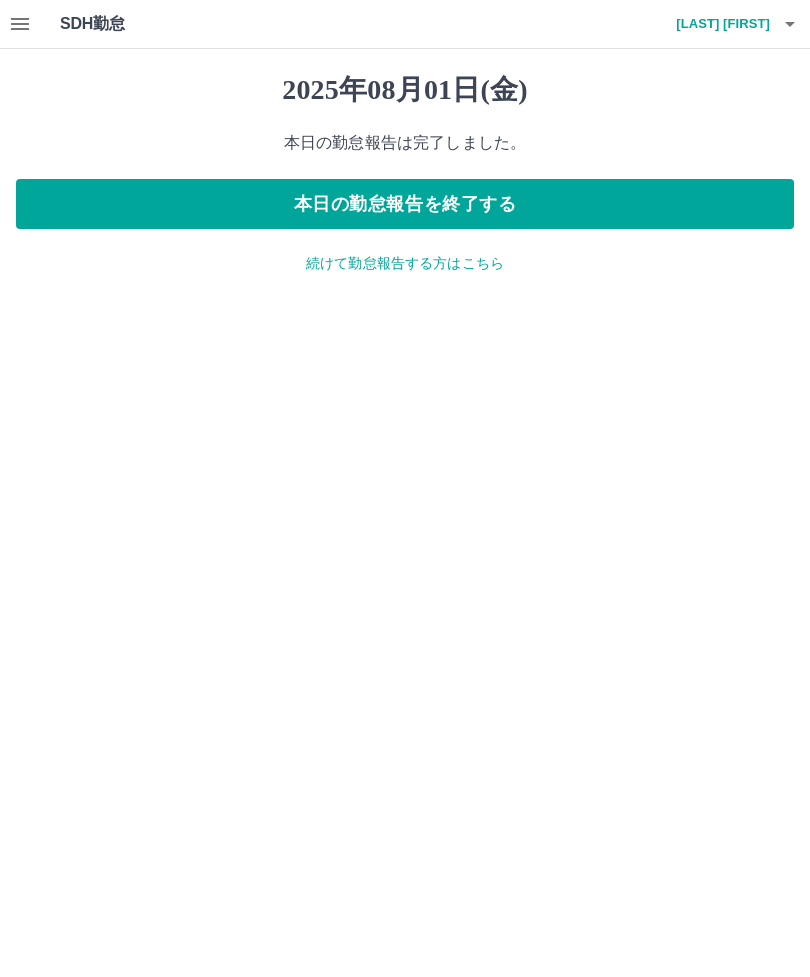 click on "本日の勤怠報告を終了する" at bounding box center [405, 204] 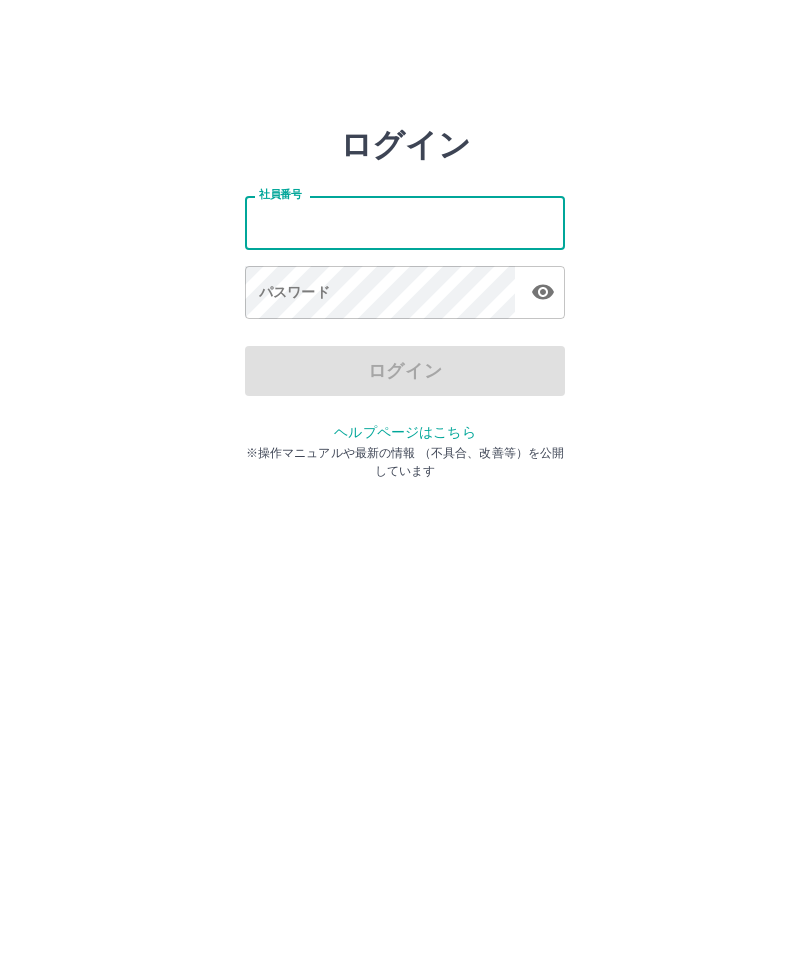 scroll, scrollTop: 0, scrollLeft: 0, axis: both 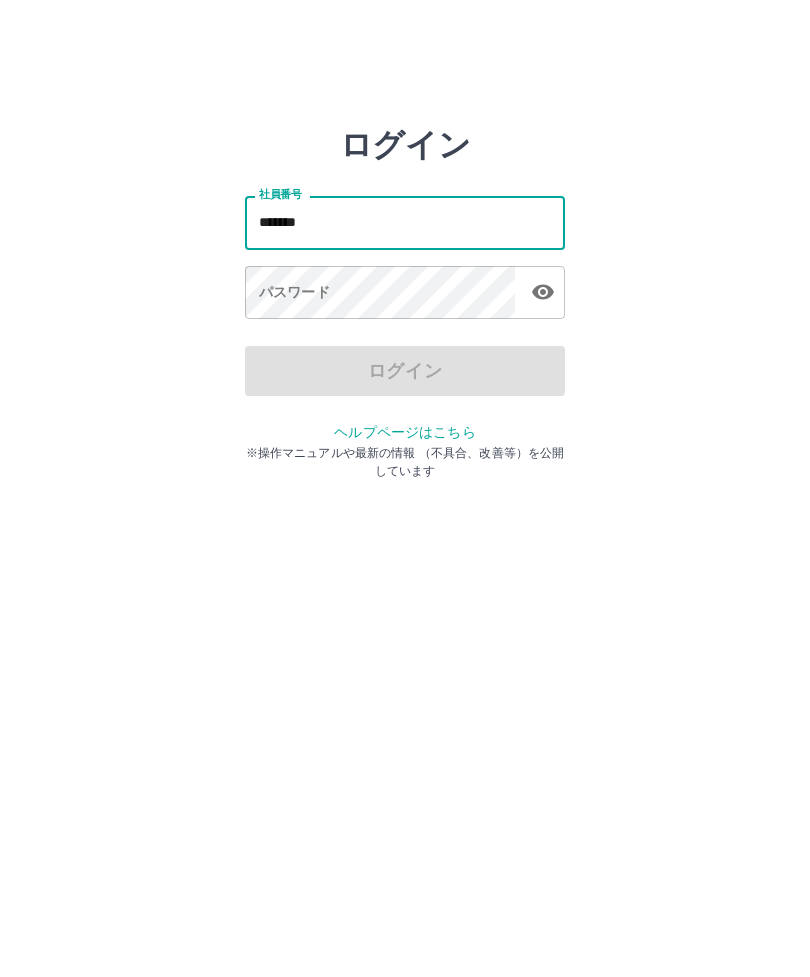 type on "*******" 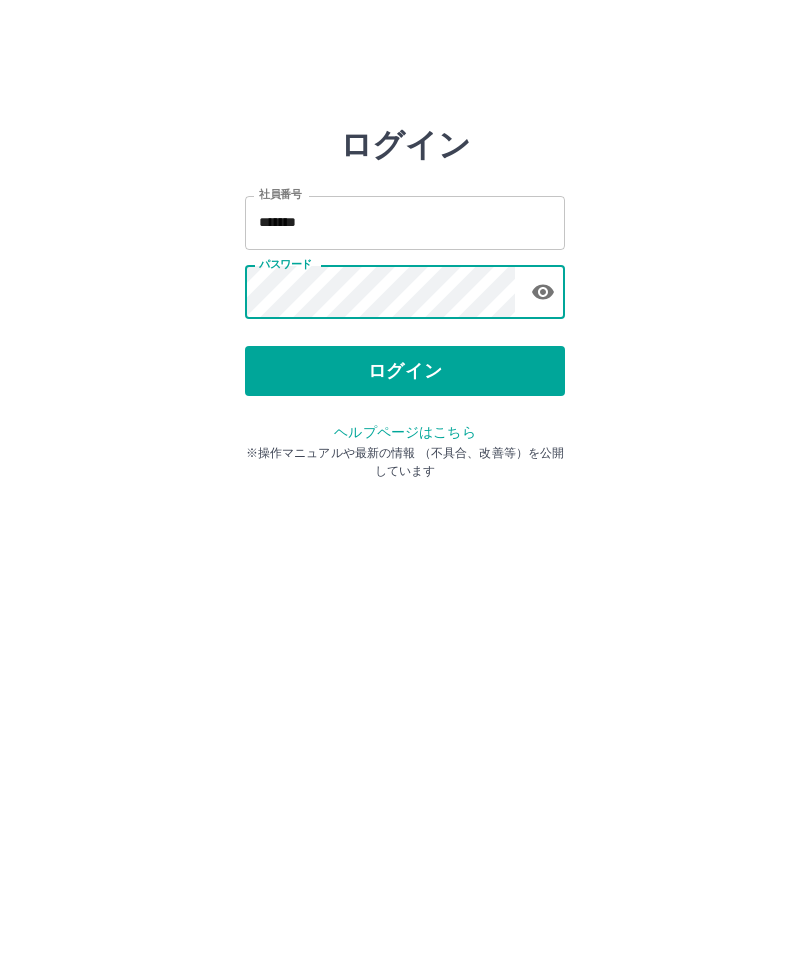click on "ログイン" at bounding box center [405, 371] 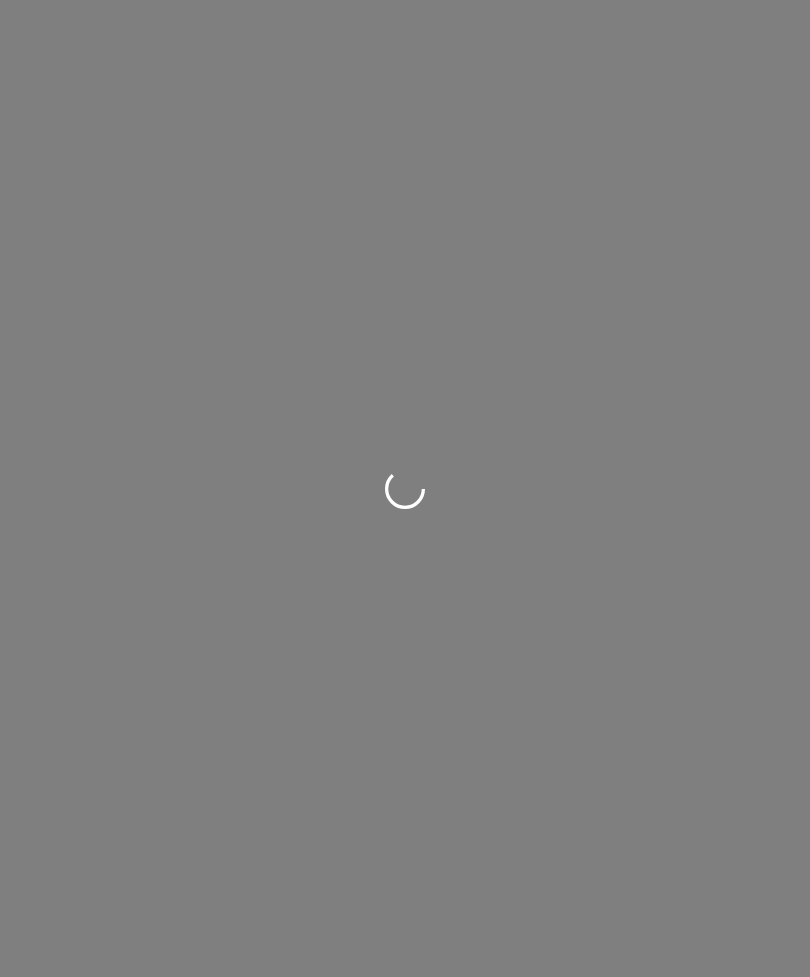 scroll, scrollTop: 0, scrollLeft: 0, axis: both 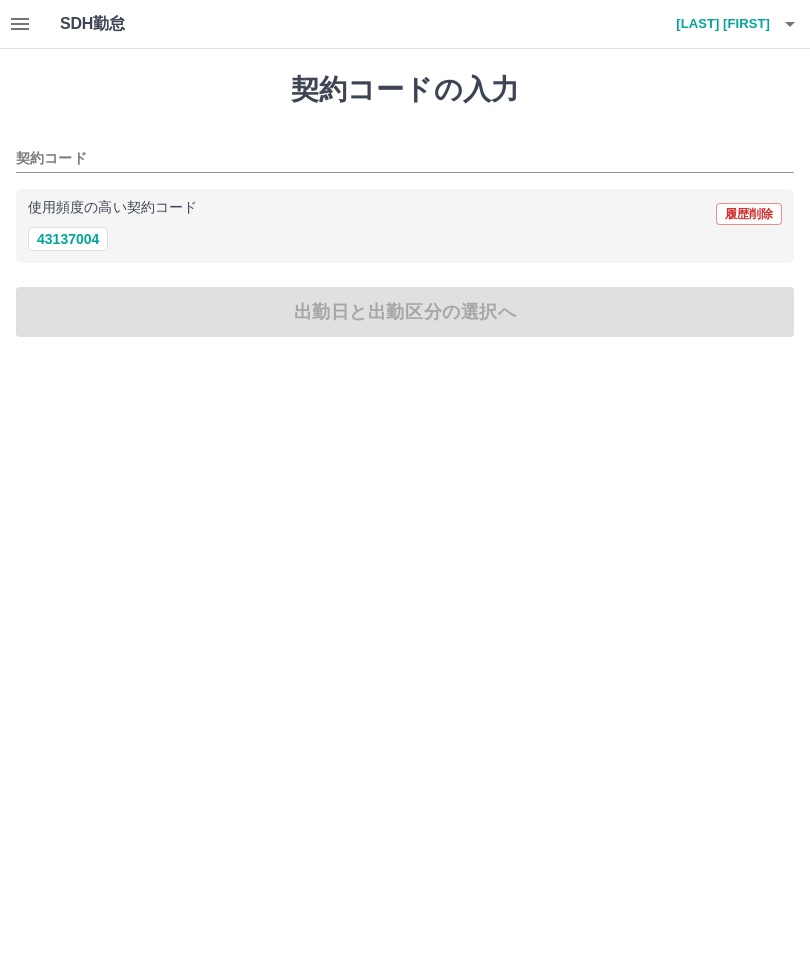 click on "43137004" at bounding box center (68, 239) 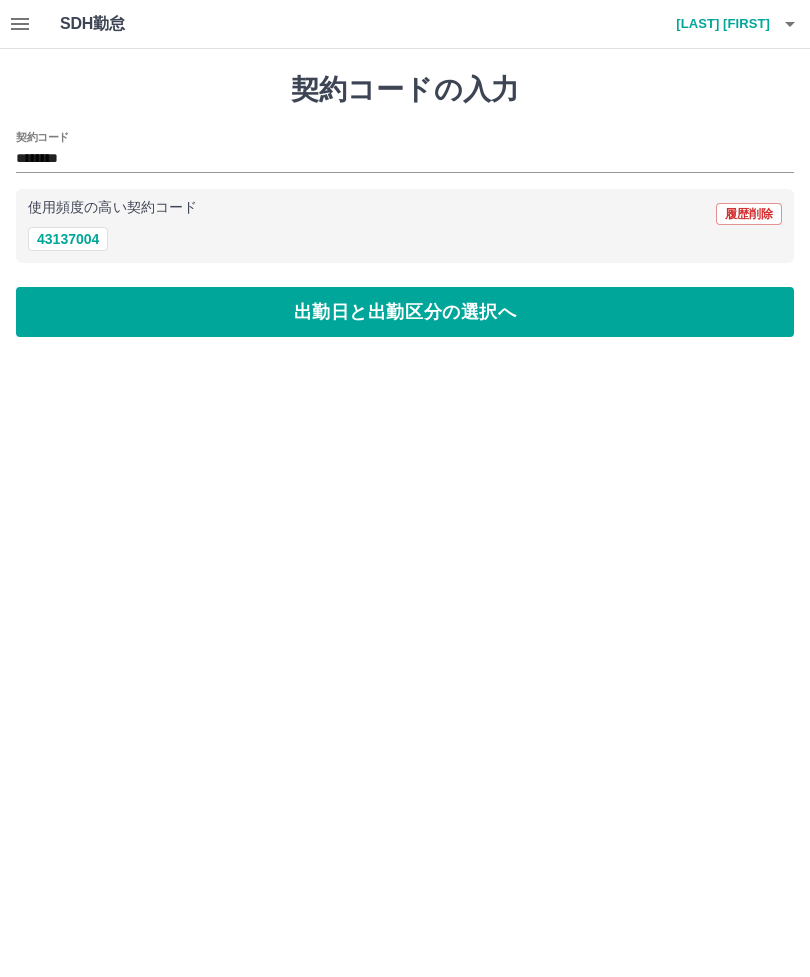 click on "出勤日と出勤区分の選択へ" at bounding box center [405, 312] 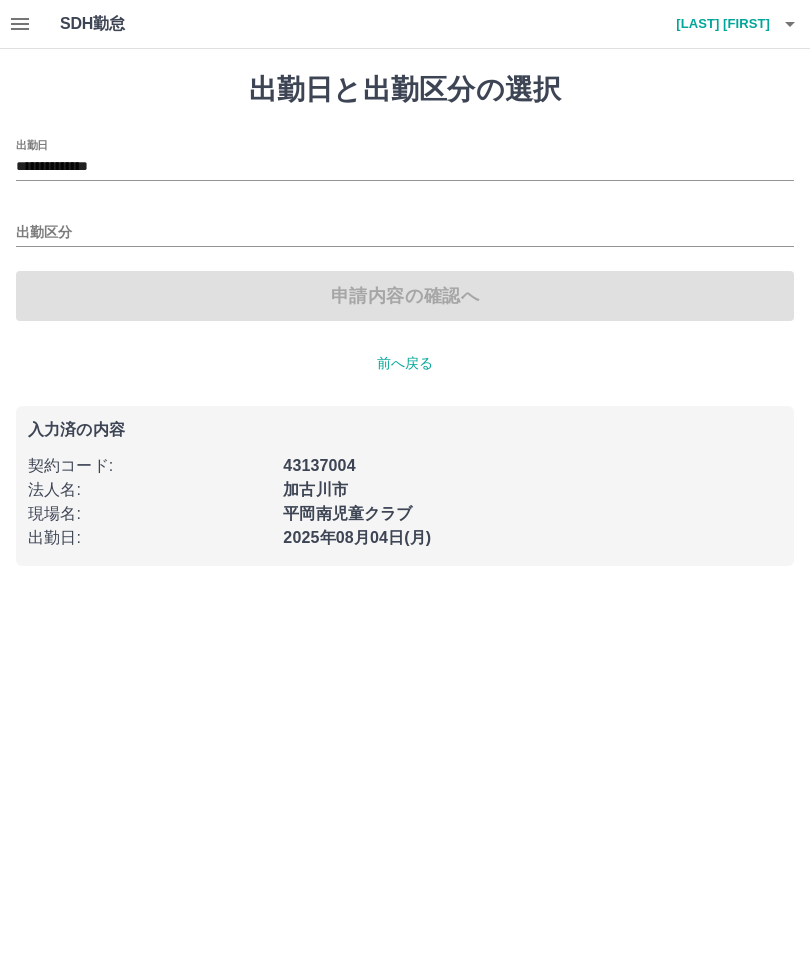click on "出勤区分" at bounding box center (405, 233) 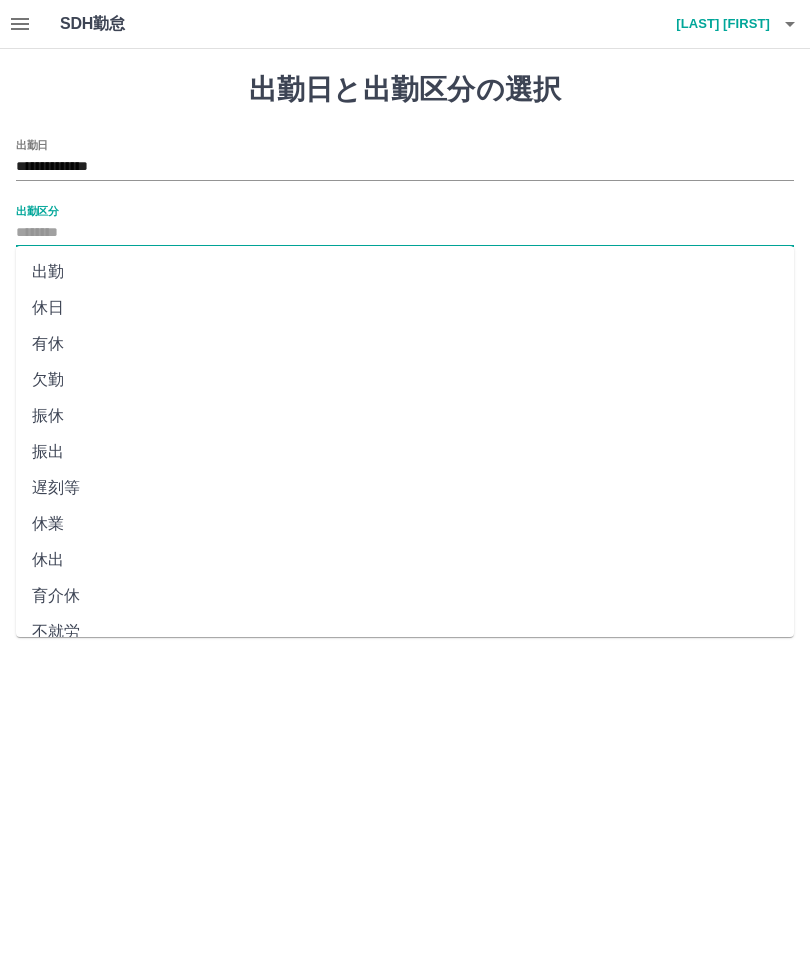 click on "出勤" at bounding box center [405, 272] 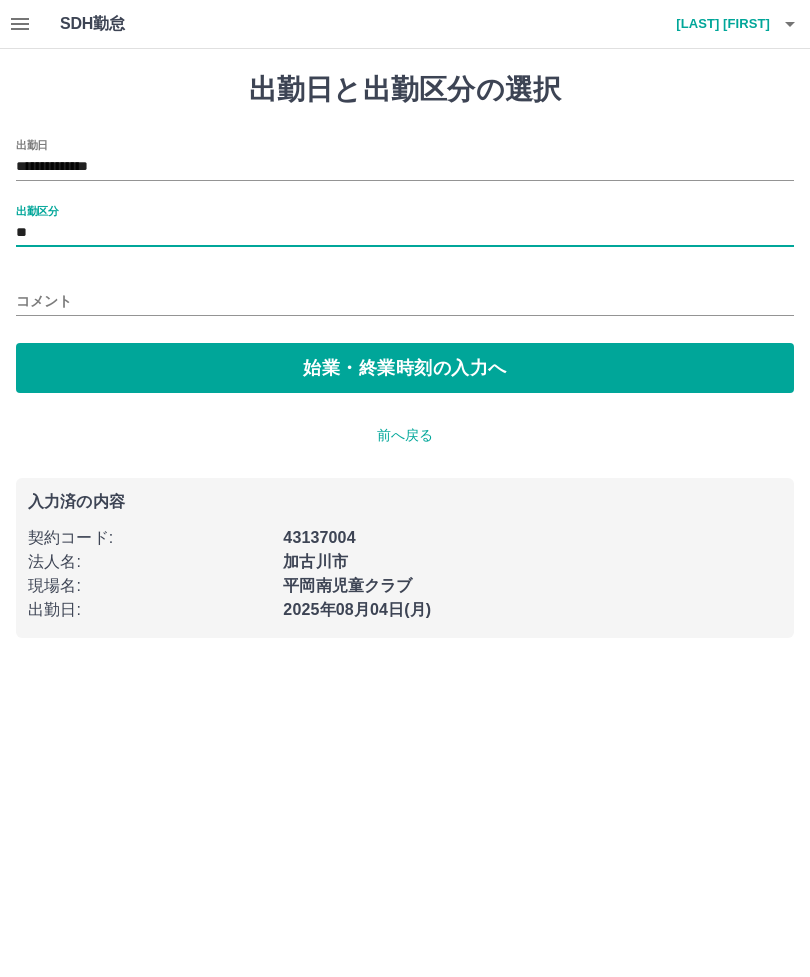 click on "**" at bounding box center (405, 233) 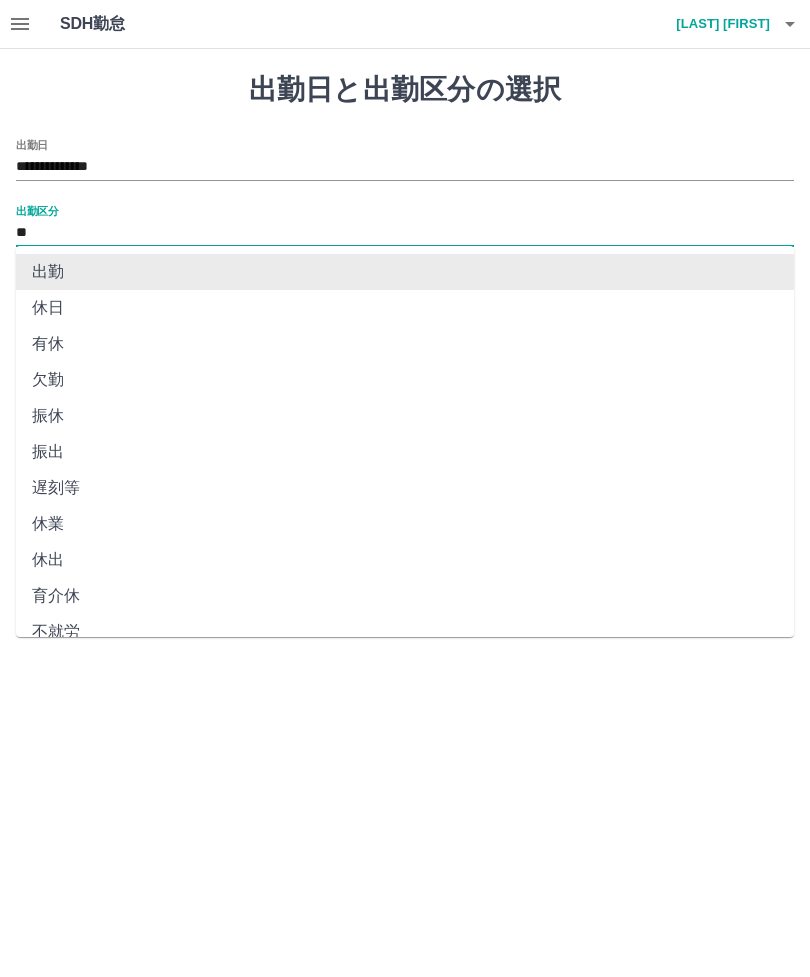 click on "**" at bounding box center [405, 233] 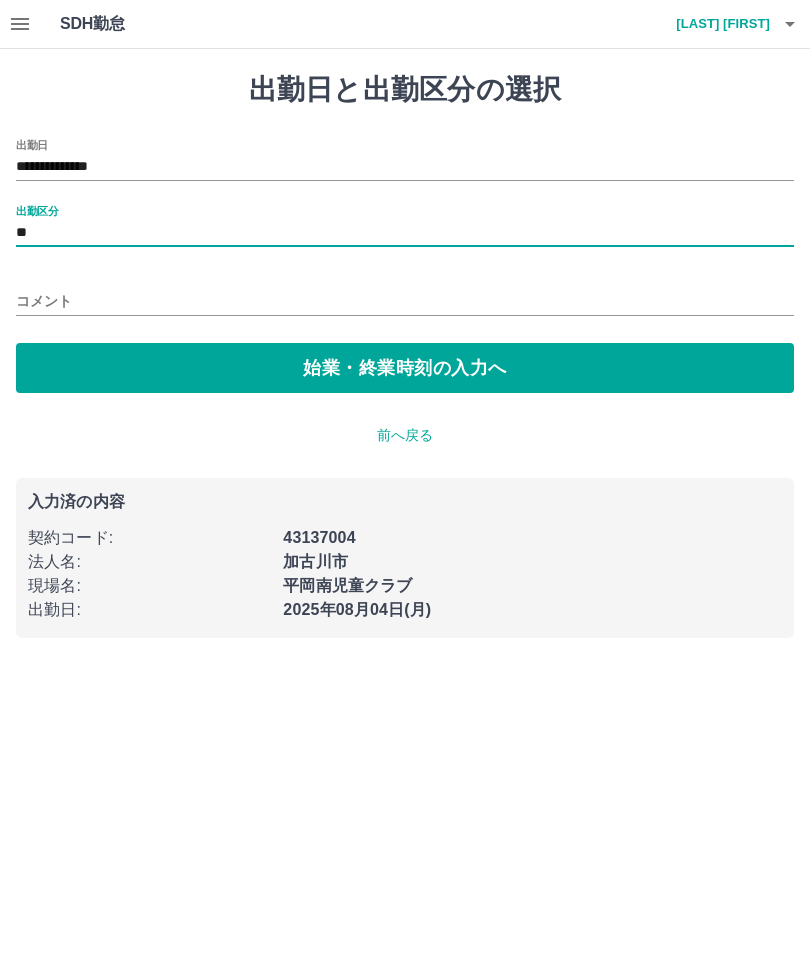 click on "始業・終業時刻の入力へ" at bounding box center (405, 368) 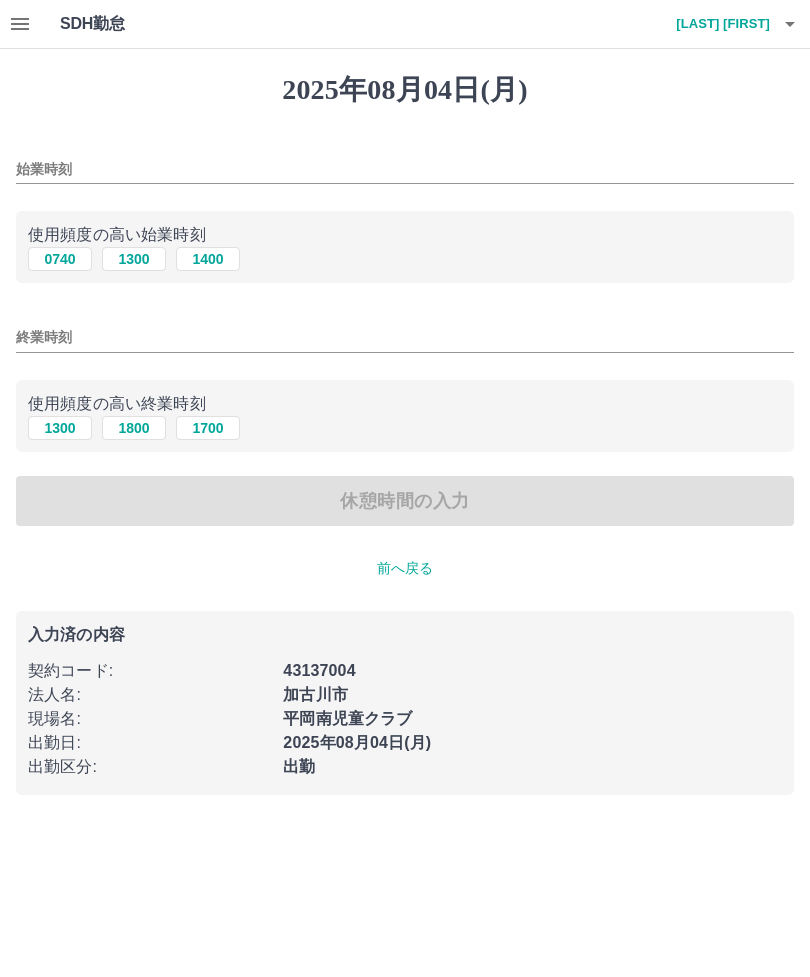 click on "0740" at bounding box center (60, 259) 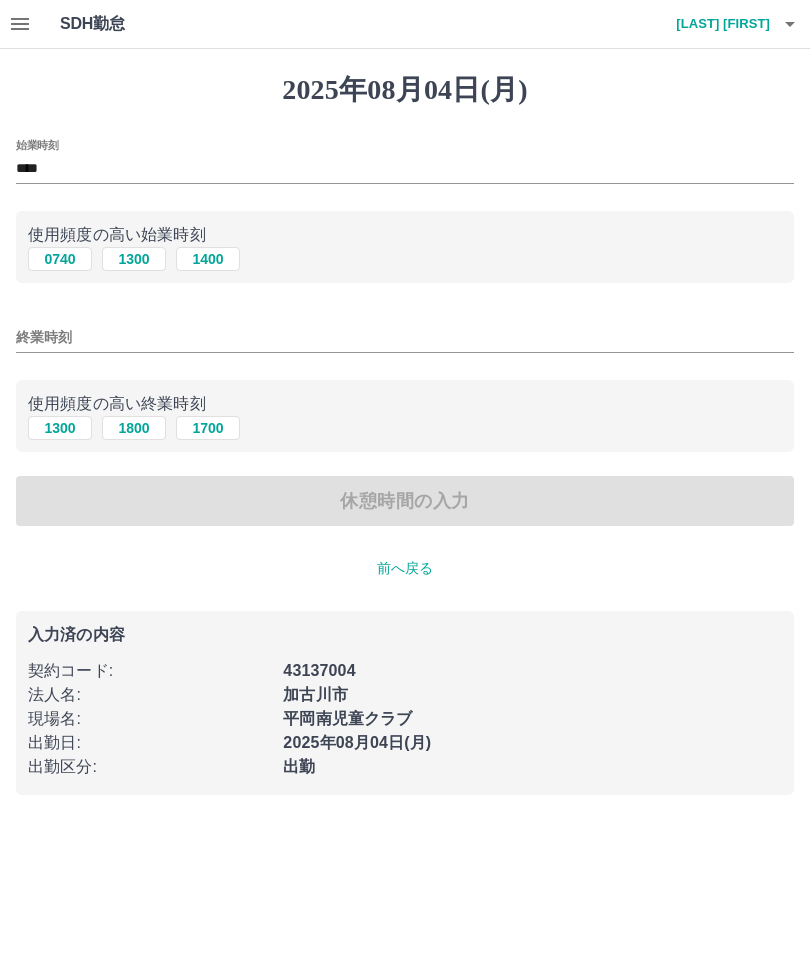 click on "終業時刻" at bounding box center [405, 337] 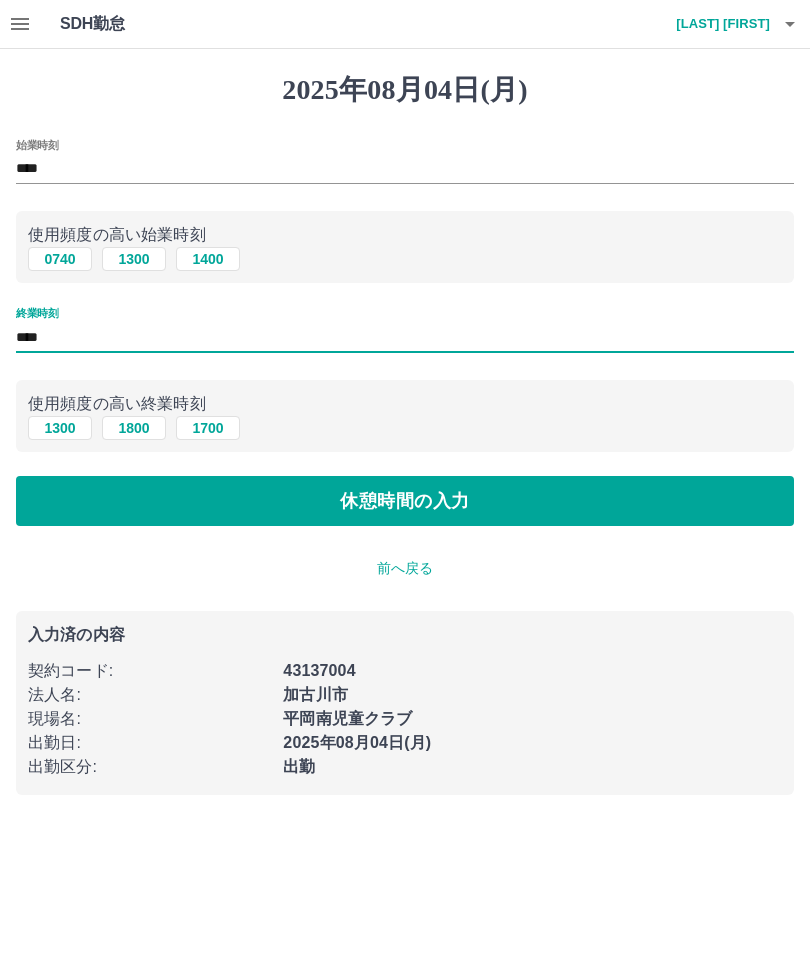 type on "****" 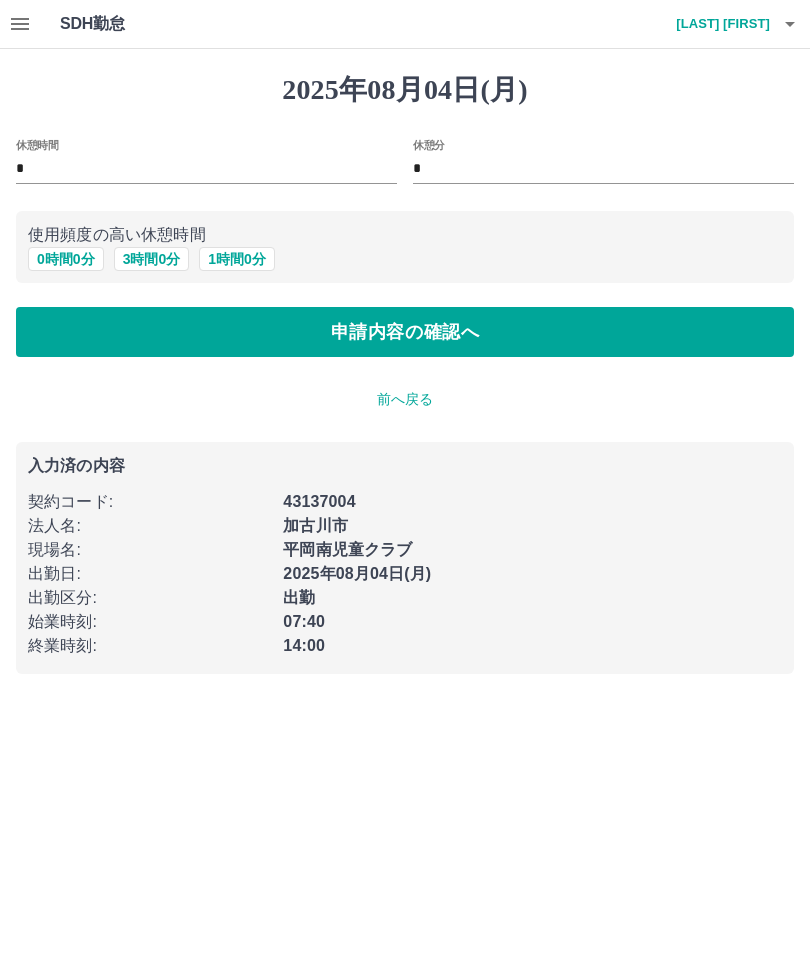 click on "申請内容の確認へ" at bounding box center (405, 332) 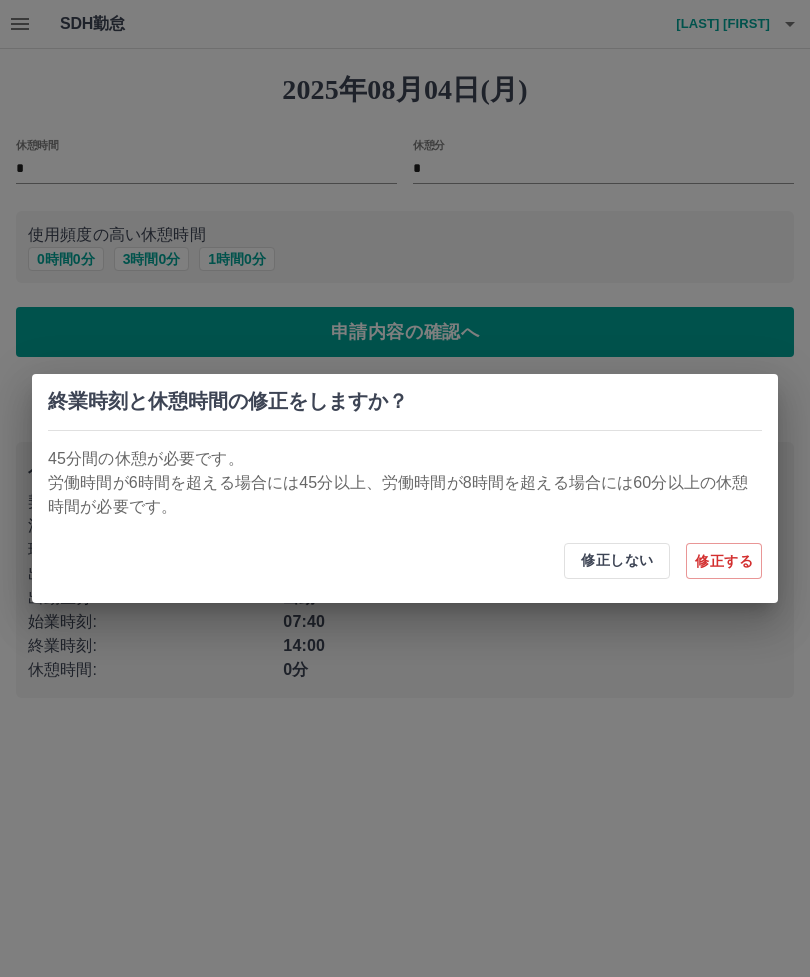 click on "修正しない" at bounding box center [617, 561] 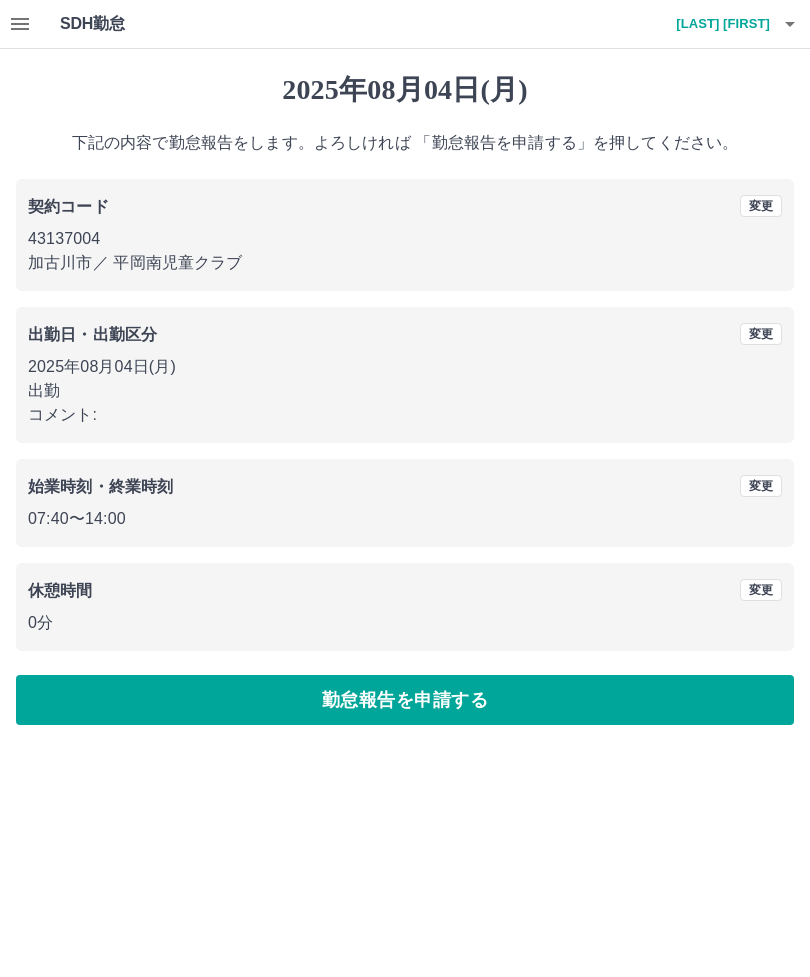 click on "勤怠報告を申請する" at bounding box center [405, 700] 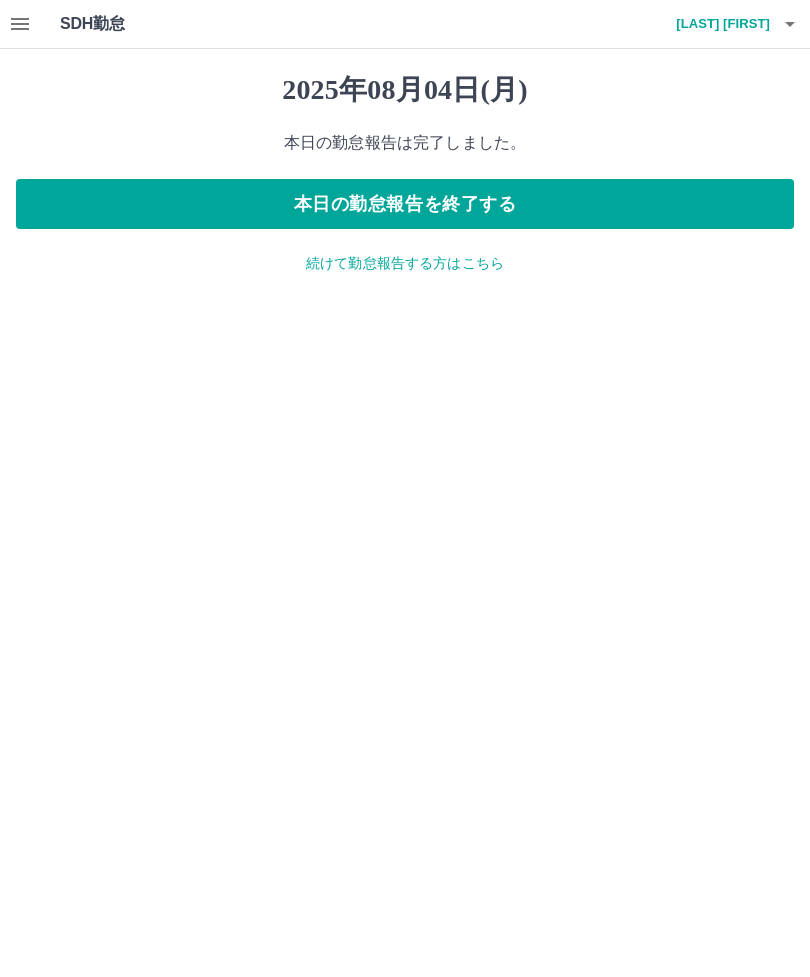 click on "本日の勤怠報告を終了する" at bounding box center [405, 204] 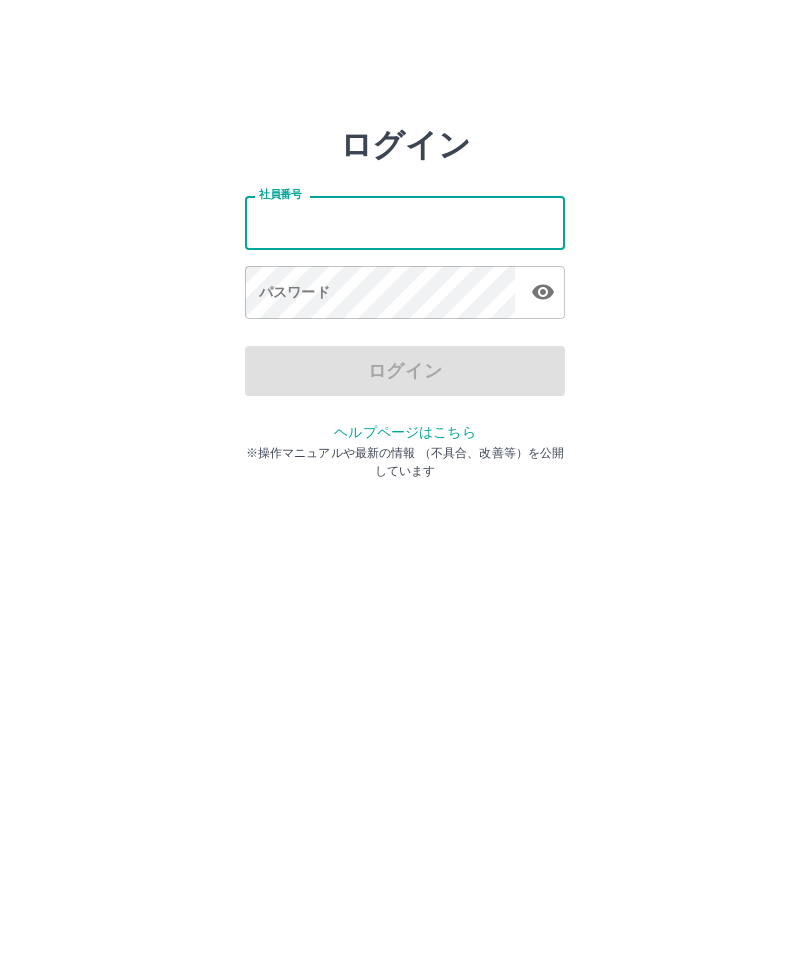 scroll, scrollTop: 0, scrollLeft: 0, axis: both 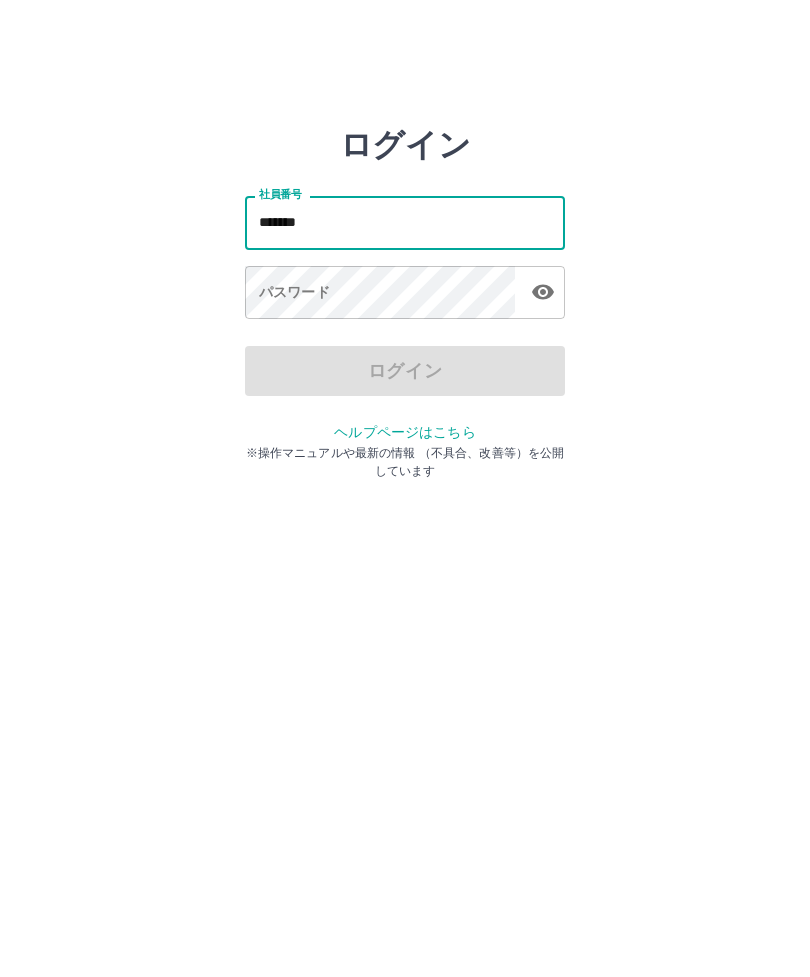 type on "*******" 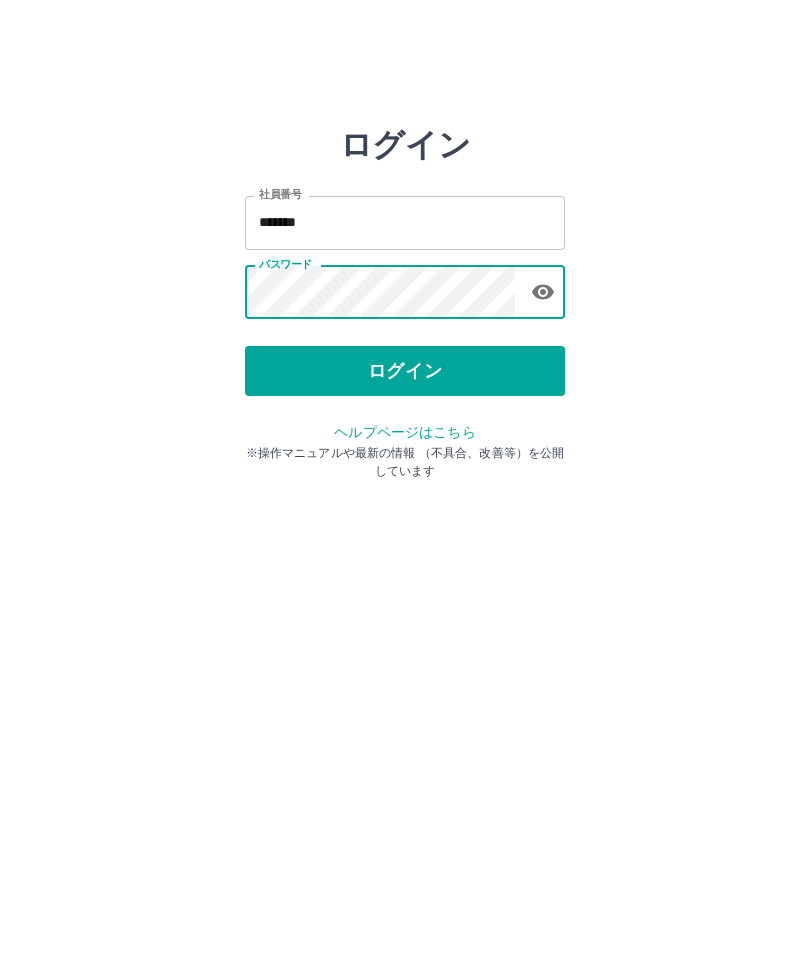 click on "ログイン" at bounding box center (405, 371) 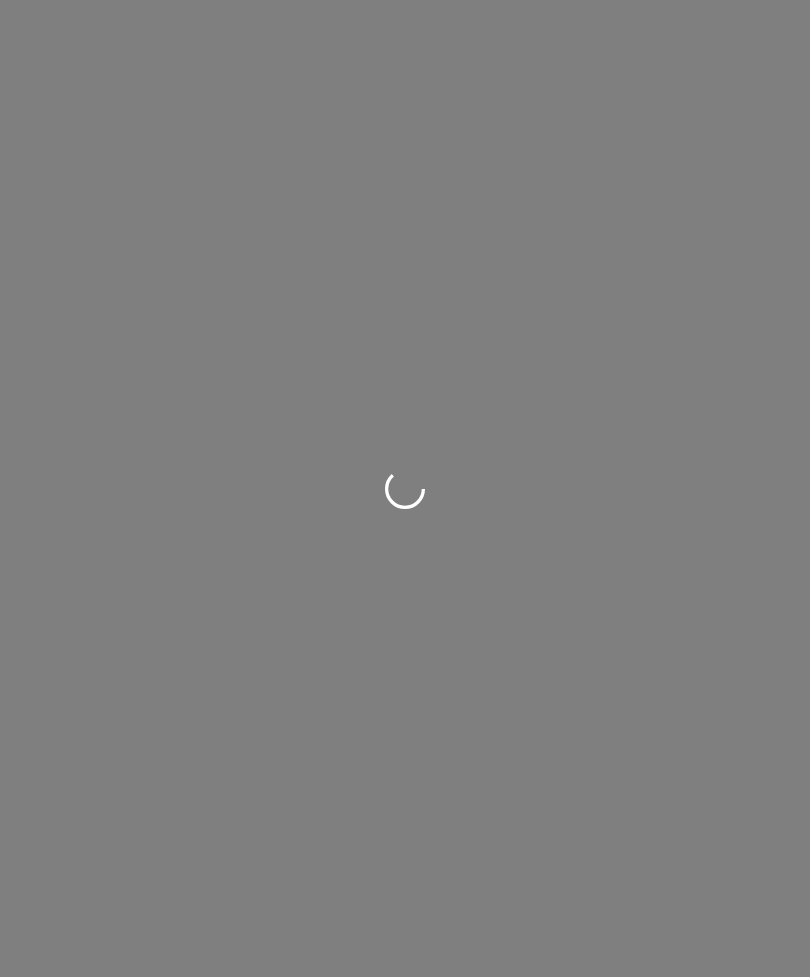 scroll, scrollTop: 0, scrollLeft: 0, axis: both 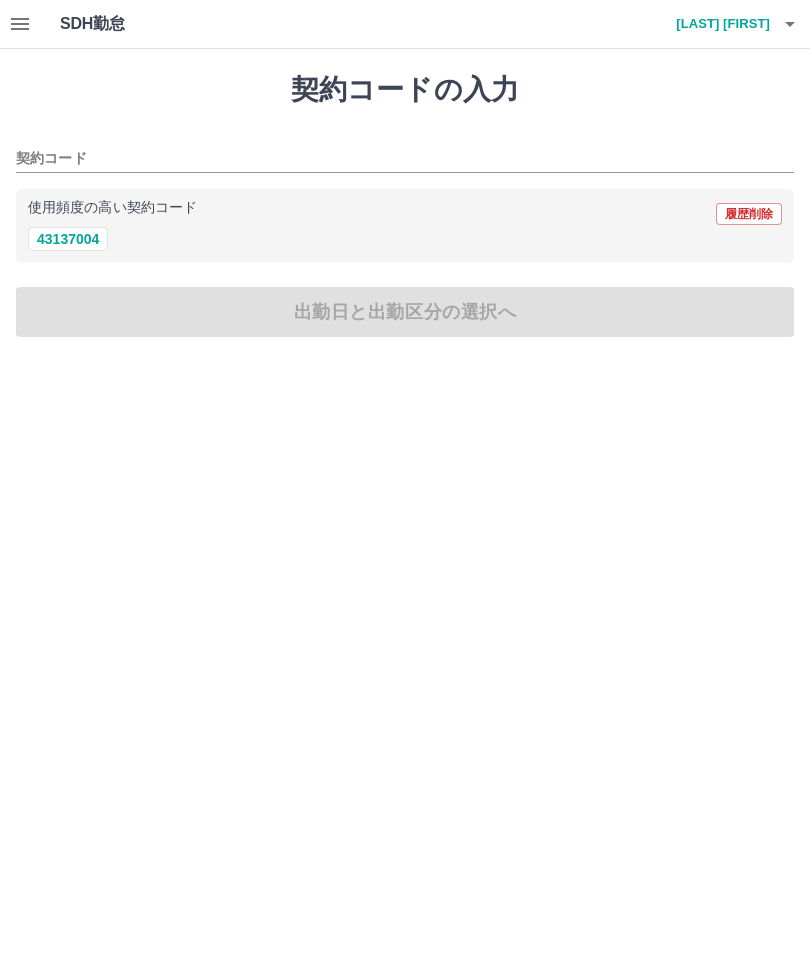 click on "SDH勤怠" at bounding box center (125, 24) 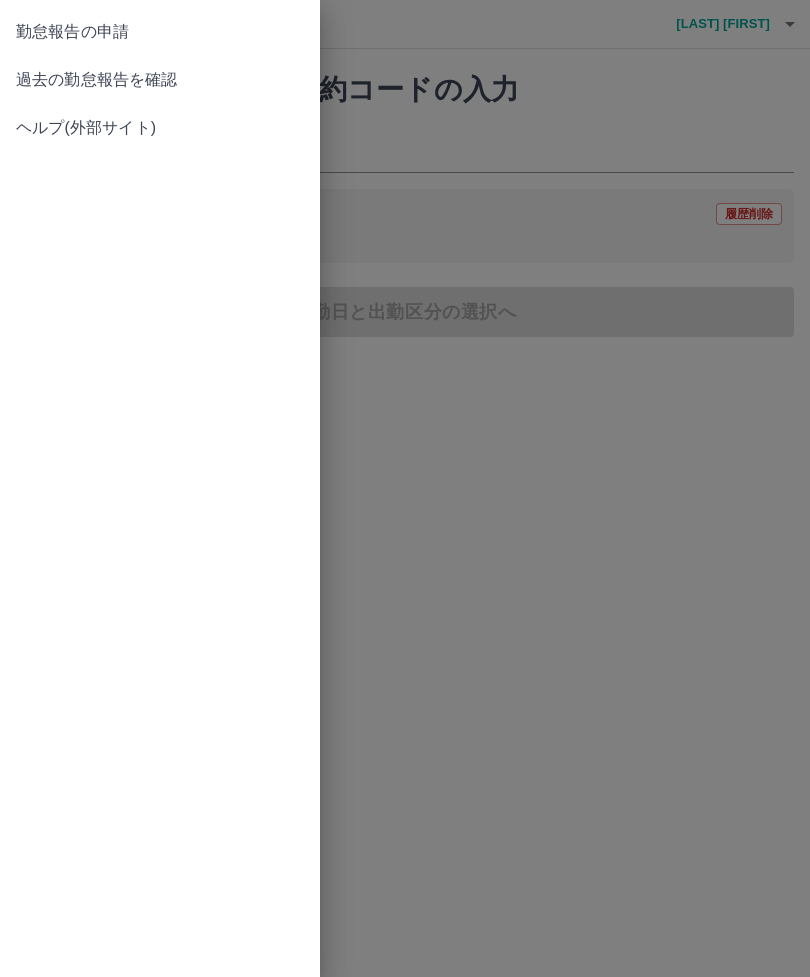click on "過去の勤怠報告を確認" at bounding box center [160, 80] 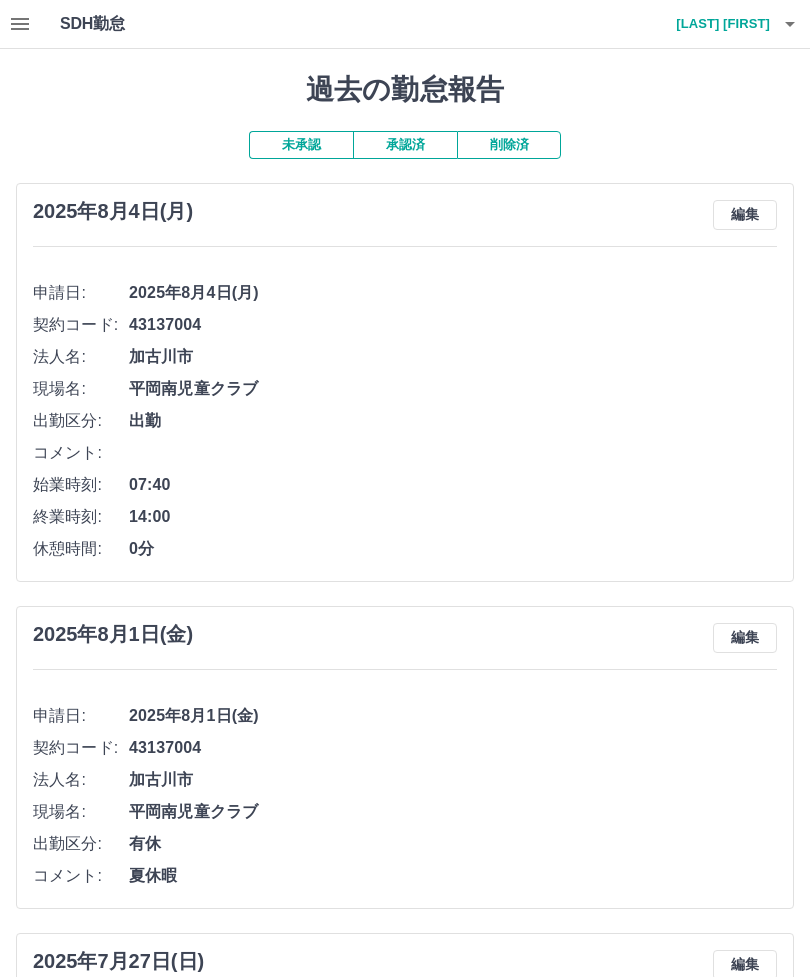 click 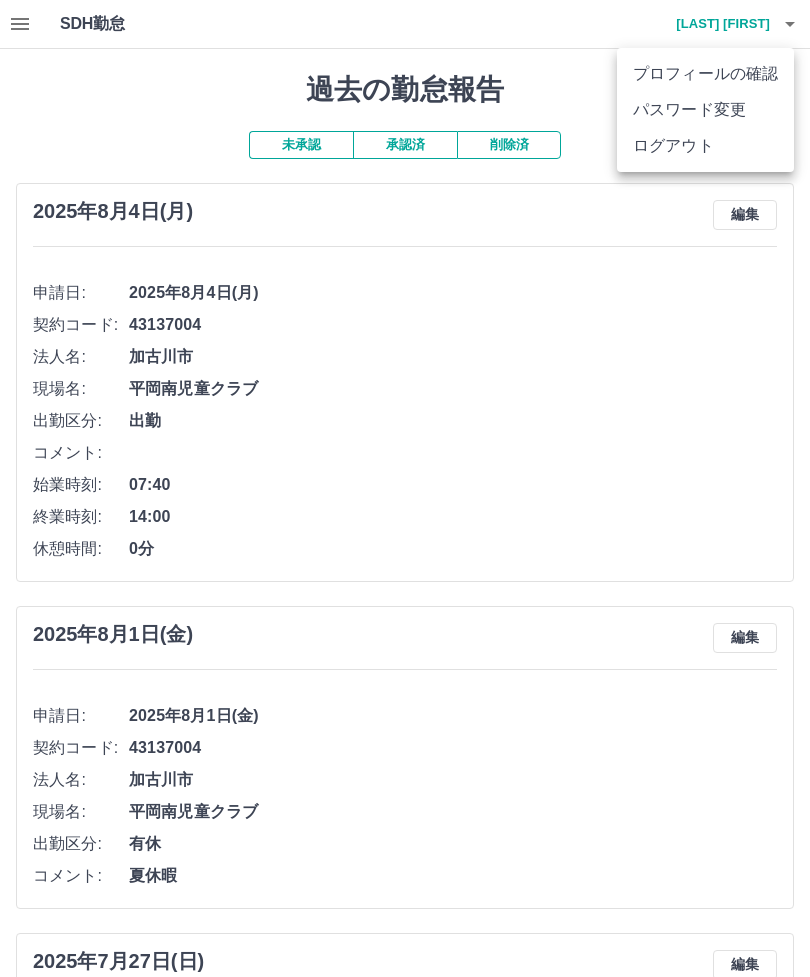 click on "ログアウト" at bounding box center (705, 146) 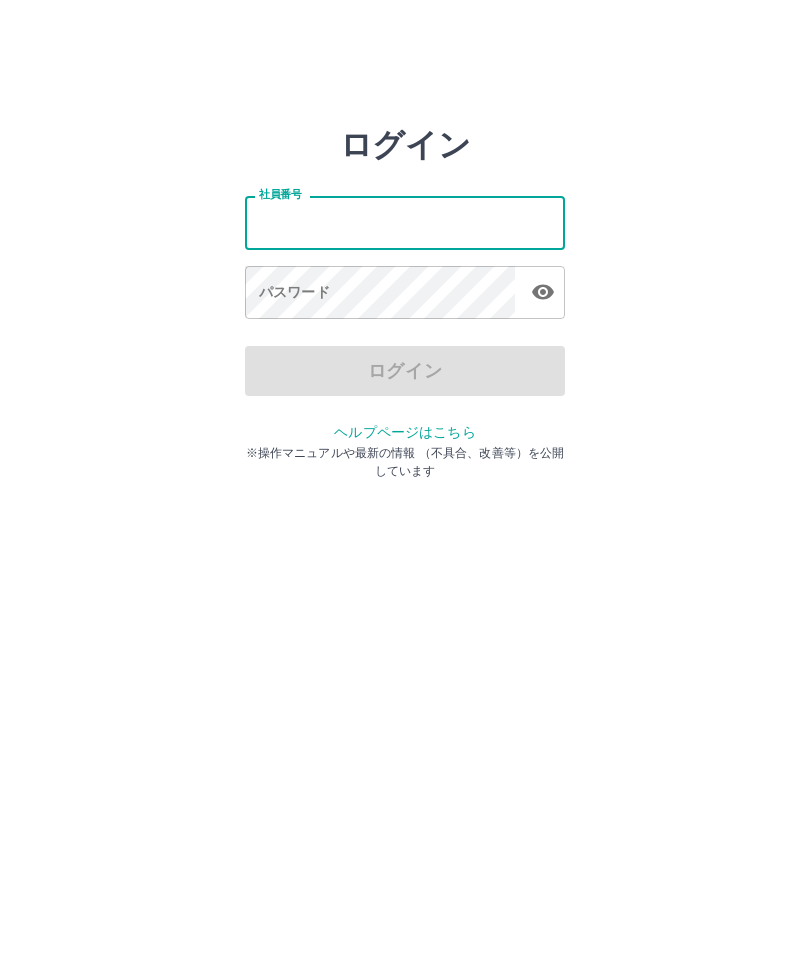 scroll, scrollTop: 0, scrollLeft: 0, axis: both 